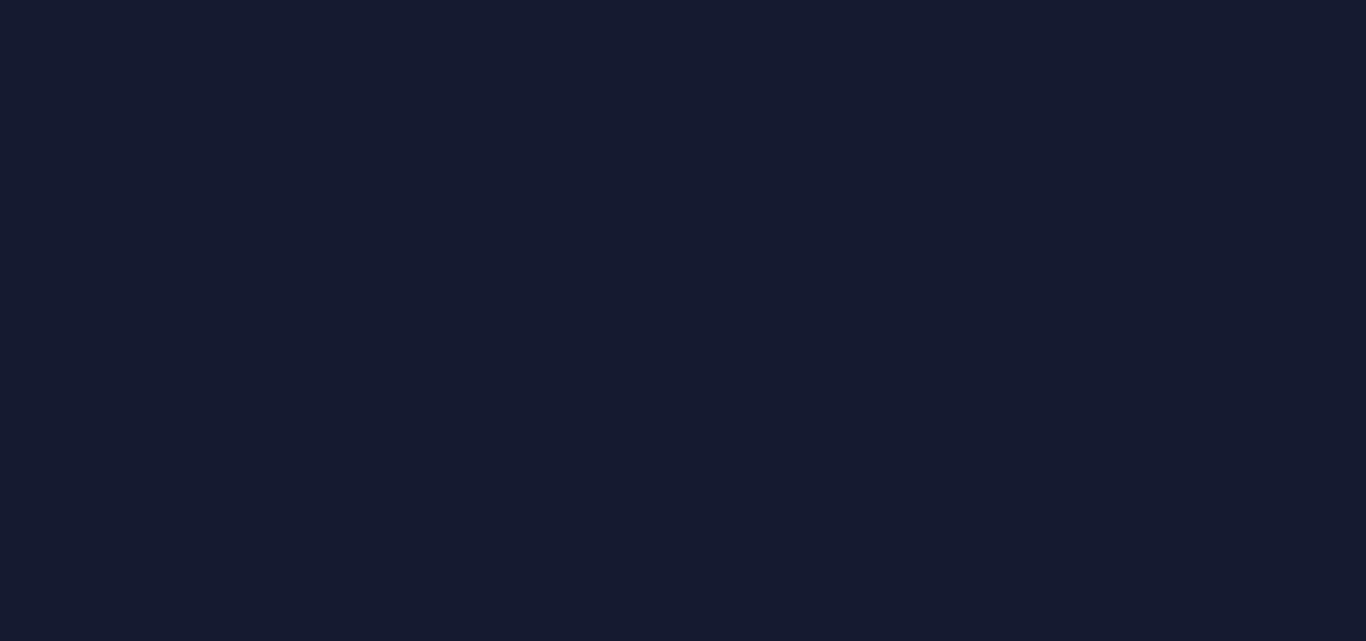 scroll, scrollTop: 0, scrollLeft: 0, axis: both 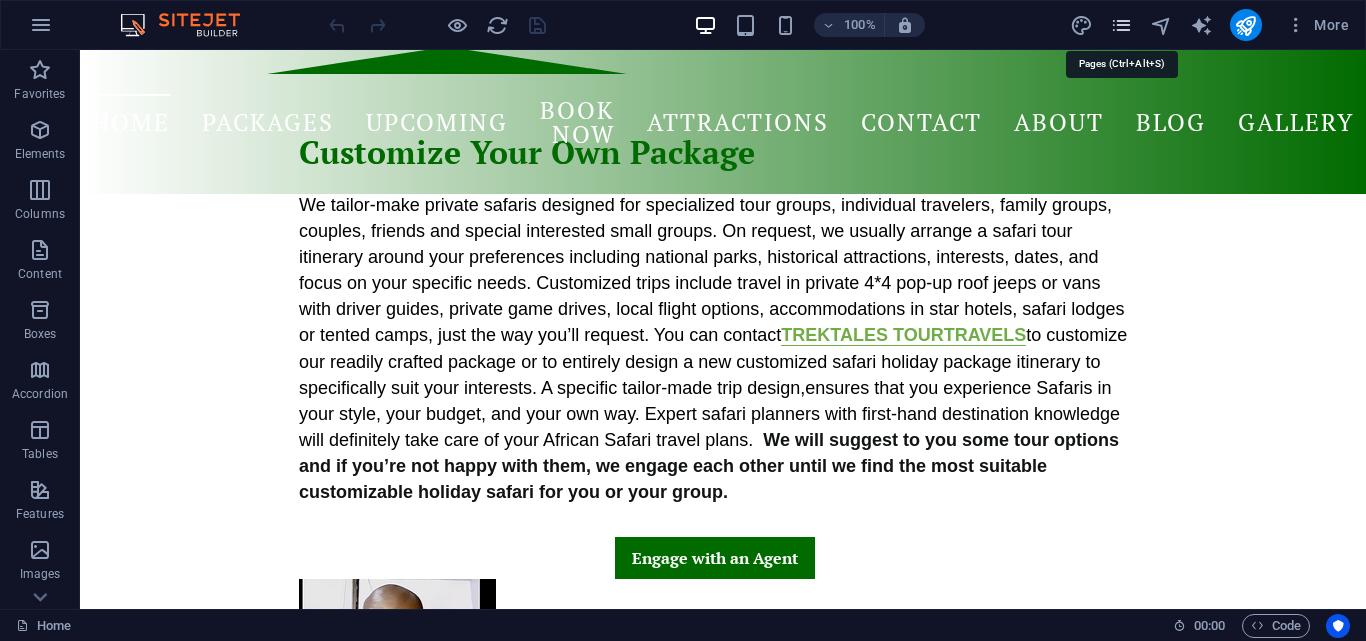 click at bounding box center (1121, 25) 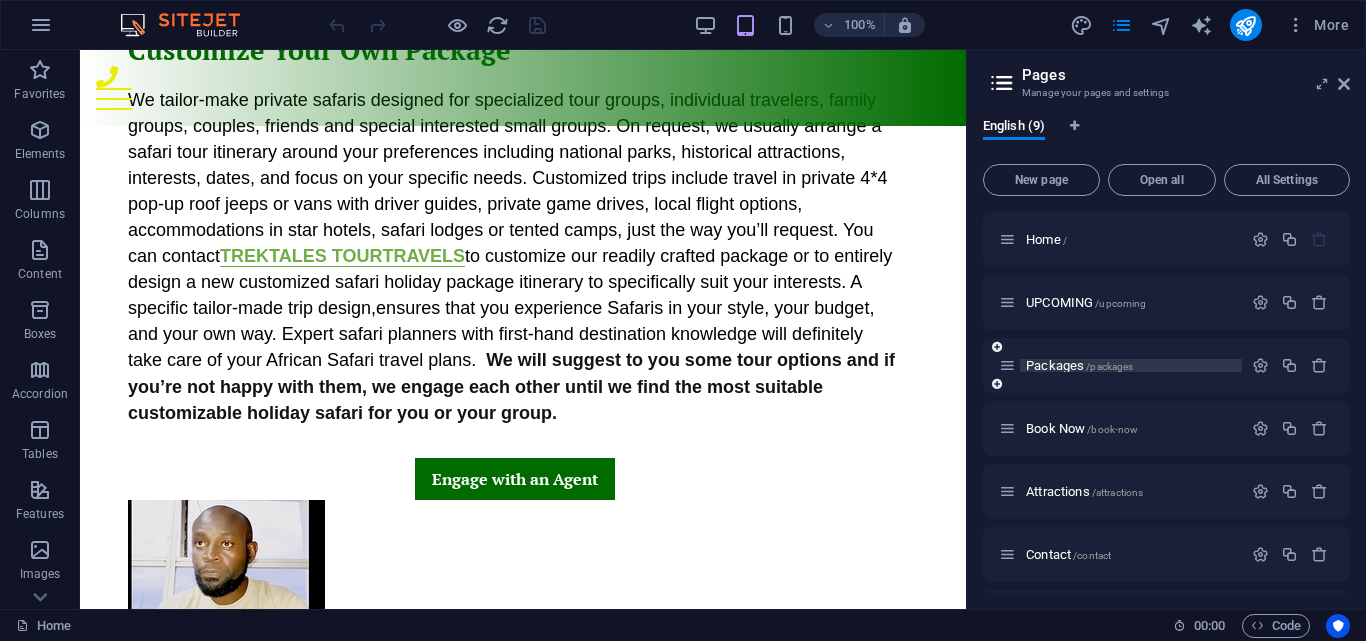 click on "Packages /packages" at bounding box center [1131, 365] 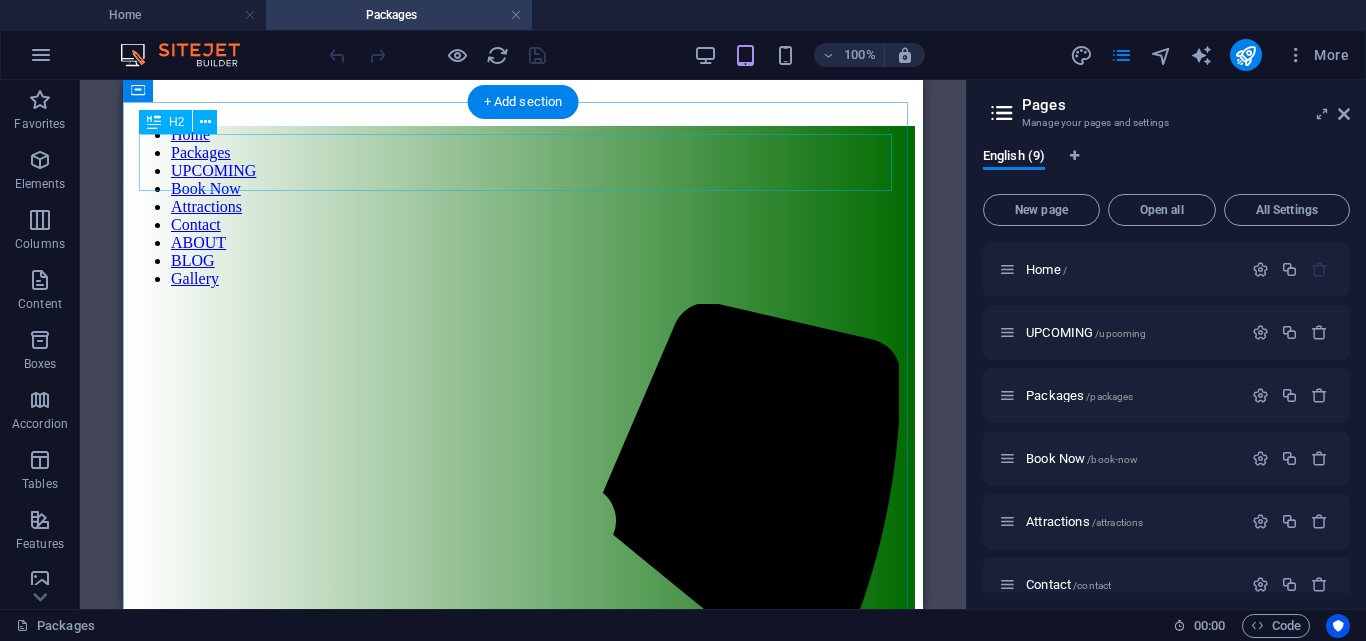 scroll, scrollTop: 509, scrollLeft: 0, axis: vertical 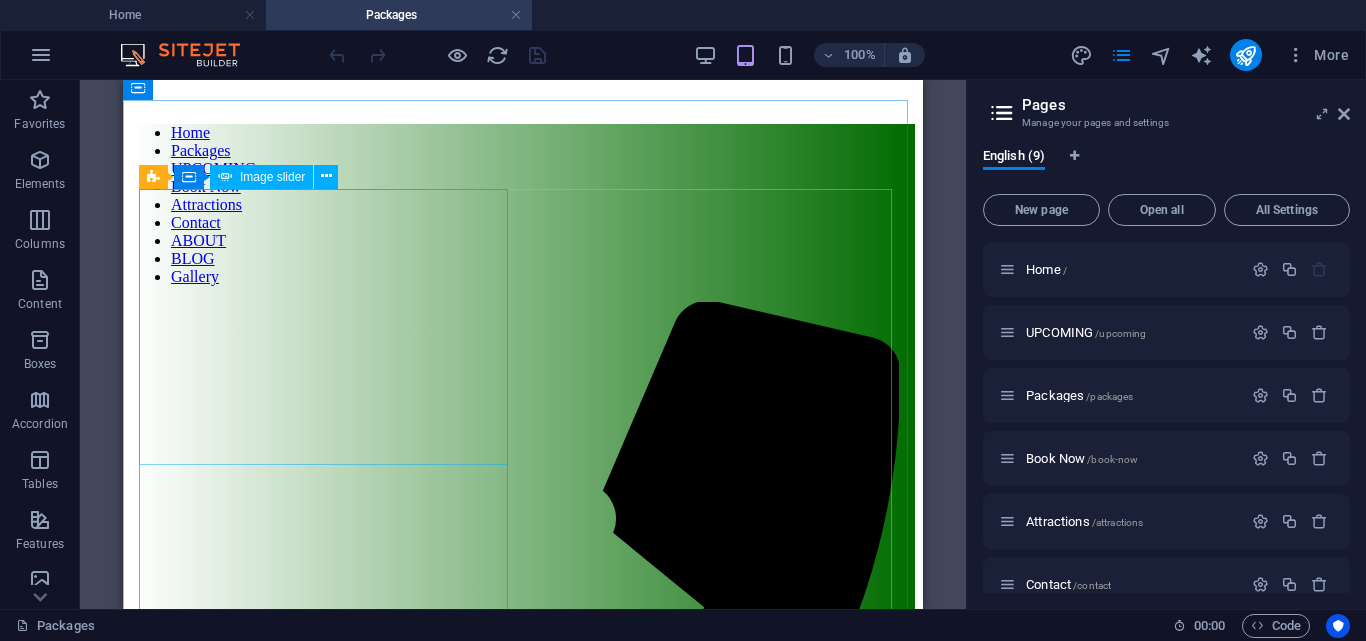 click on "Image slider" at bounding box center (272, 177) 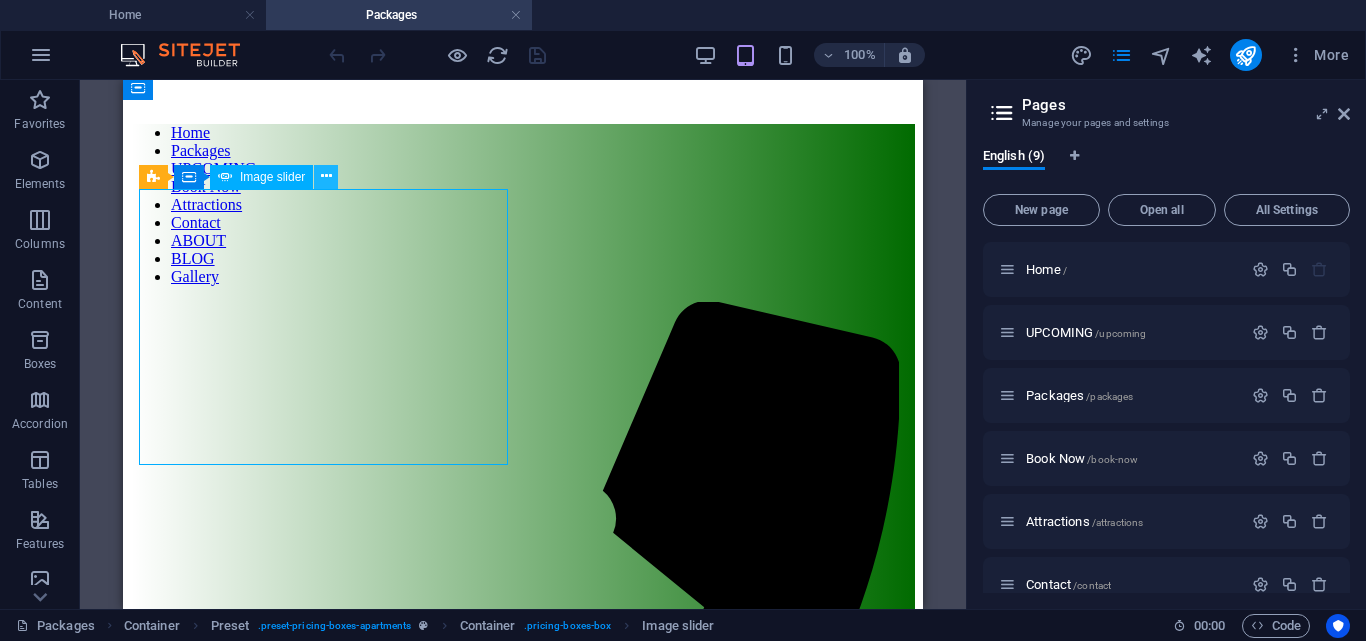 click at bounding box center [326, 176] 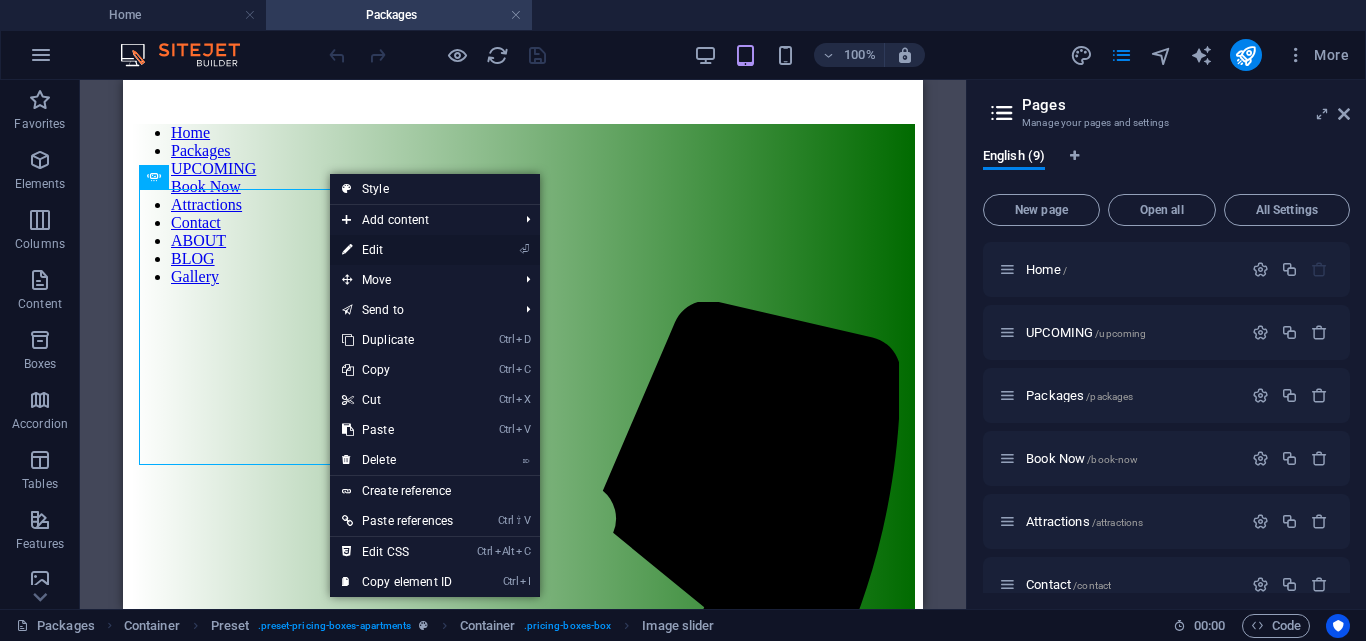 click on "⏎  Edit" at bounding box center (397, 250) 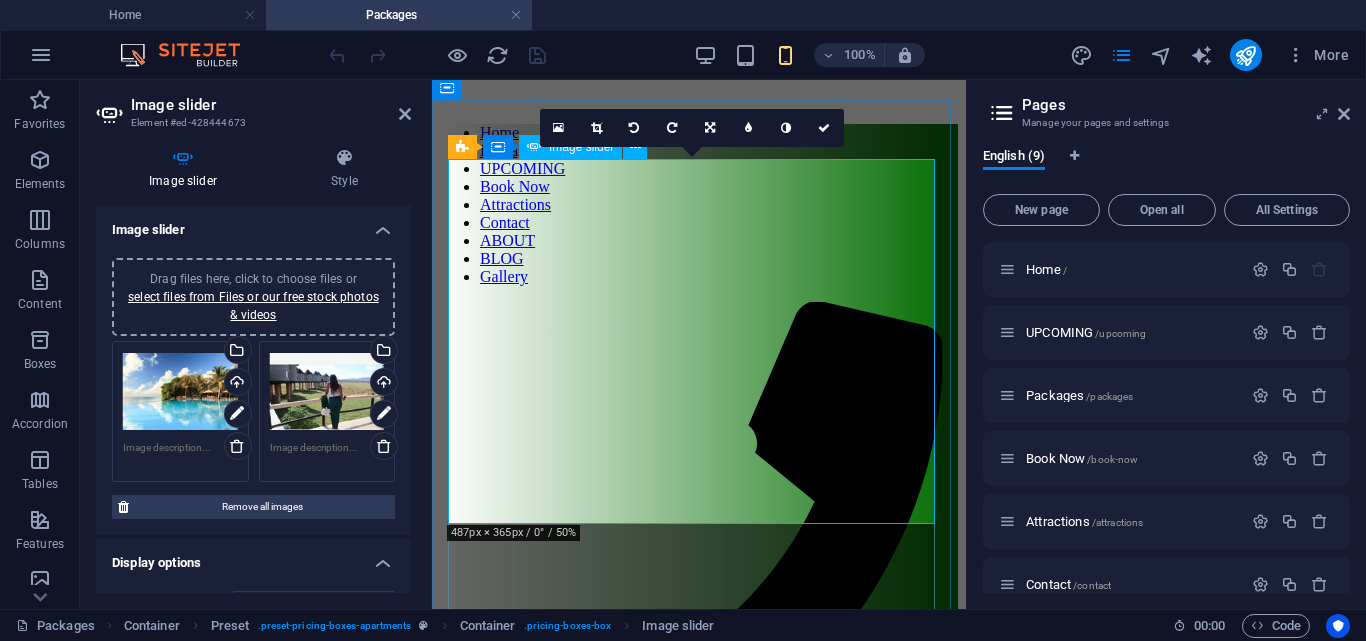 click at bounding box center (683, 1461) 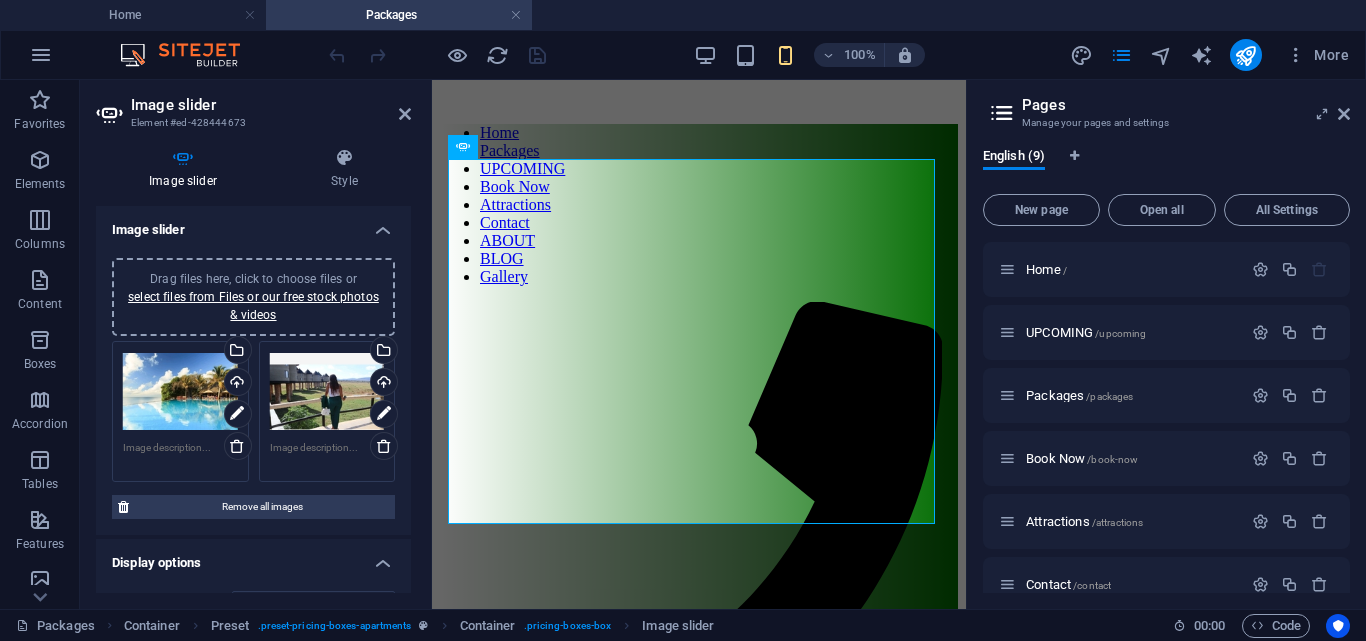 click on "Image slider" at bounding box center (271, 105) 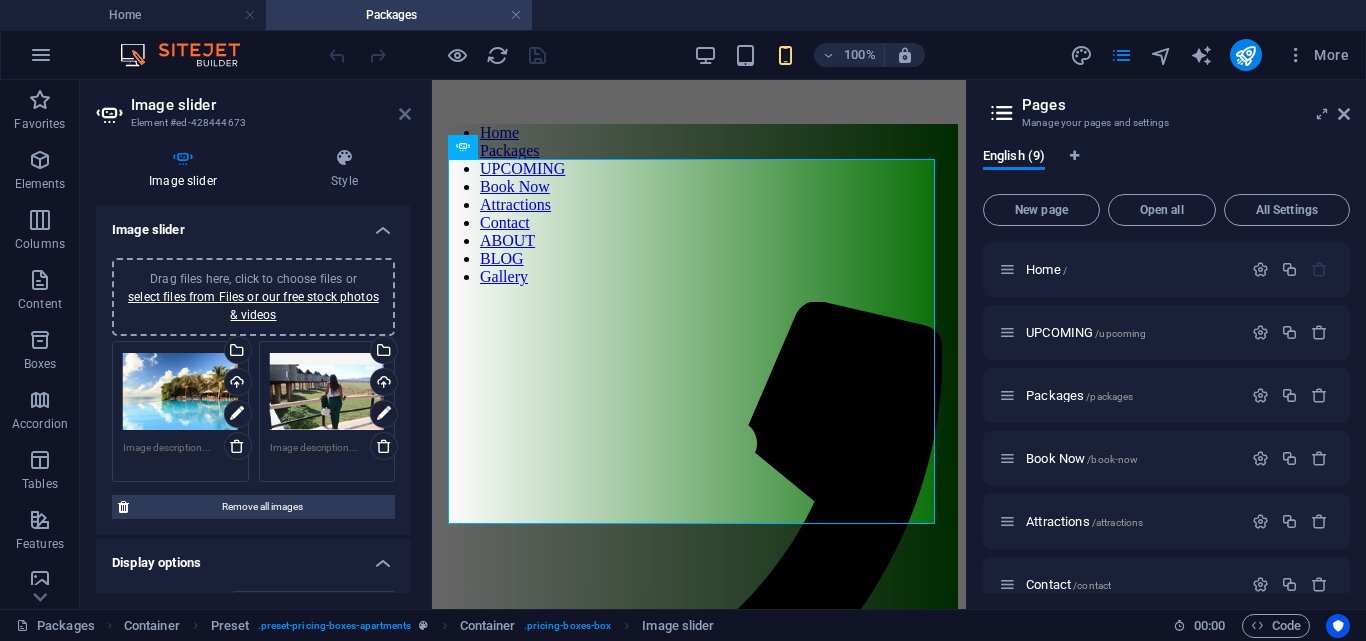 click at bounding box center [405, 114] 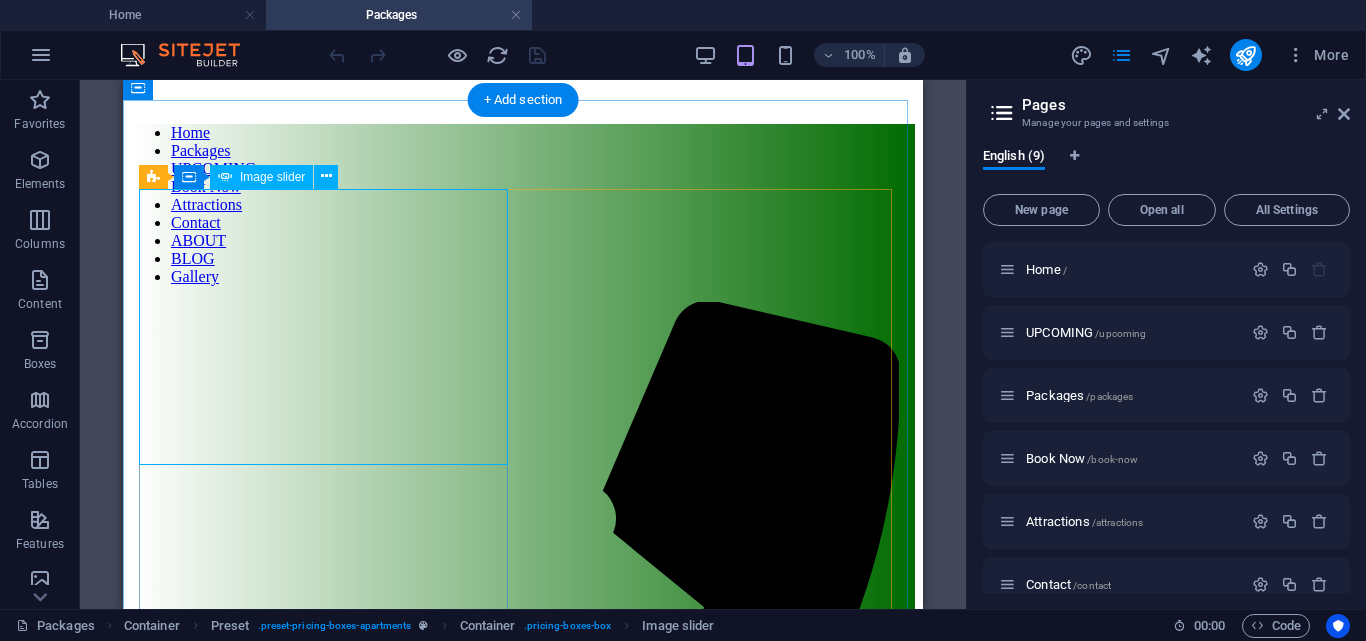click at bounding box center (315, 2015) 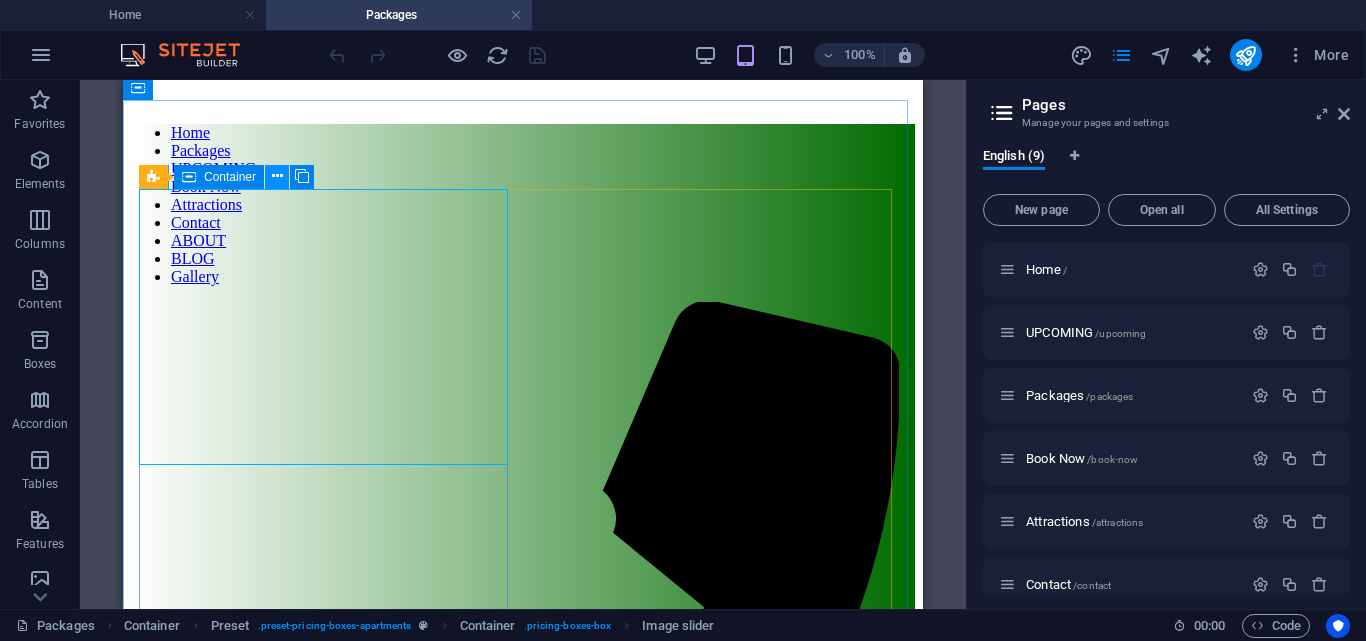 click at bounding box center [277, 176] 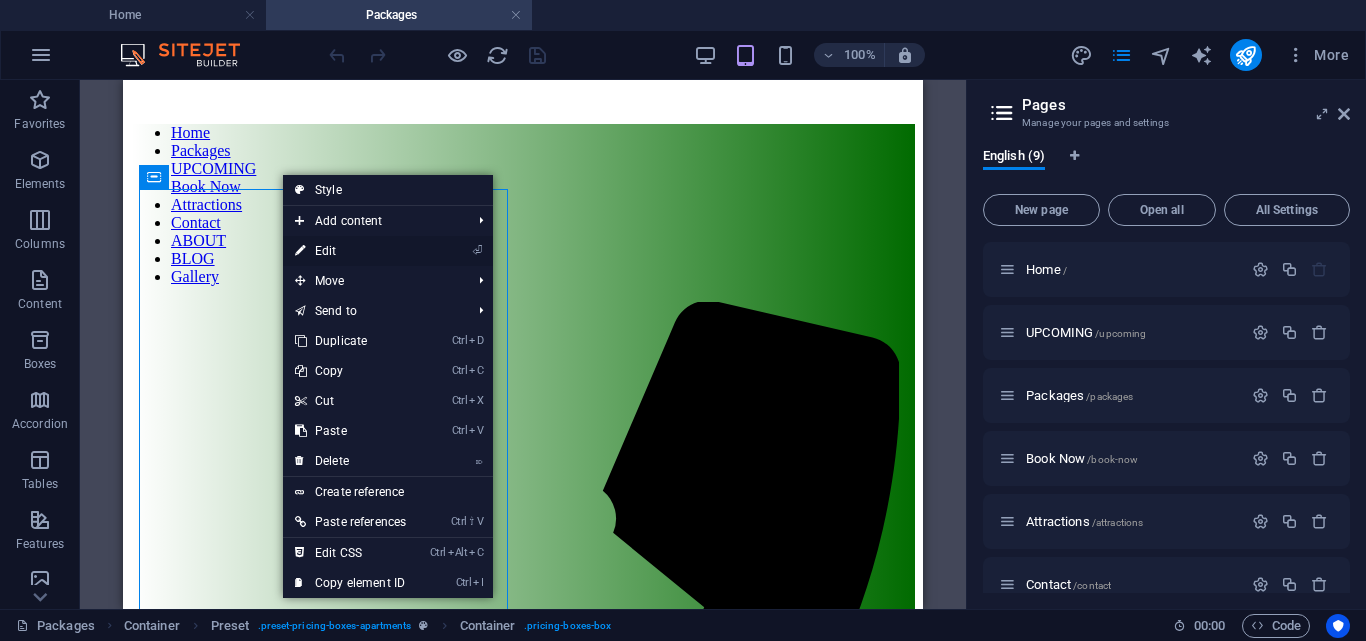 click on "⏎  Edit" at bounding box center (350, 251) 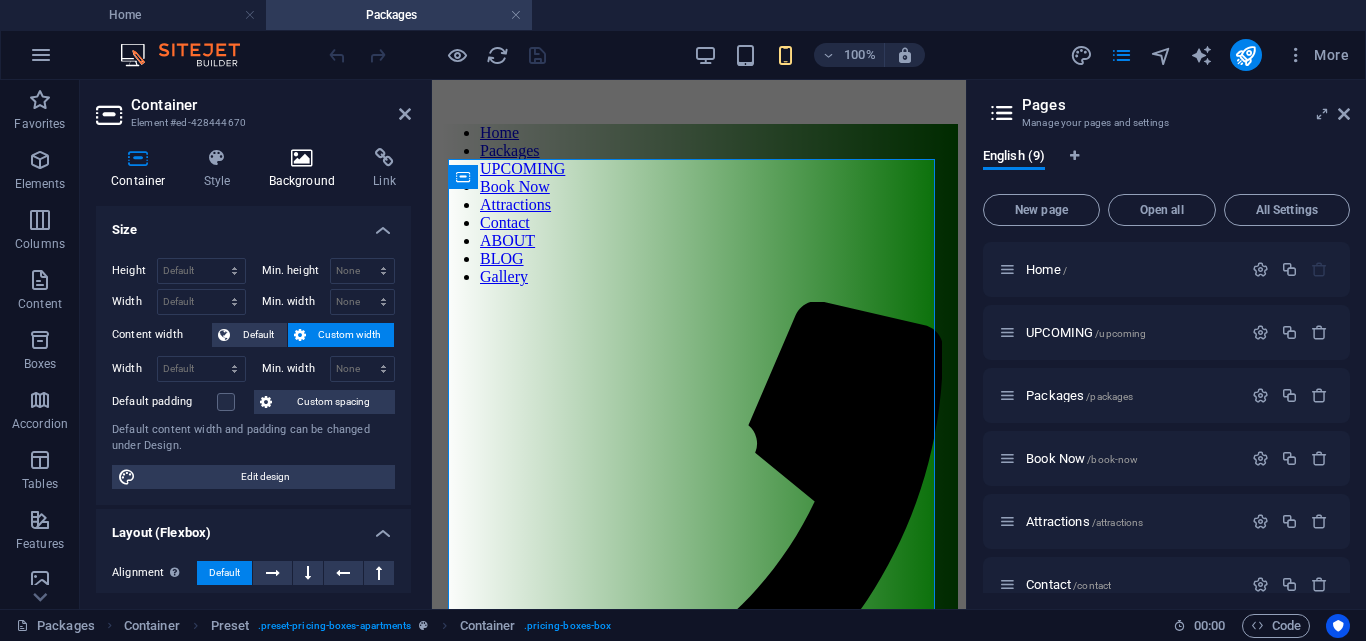 click at bounding box center (302, 158) 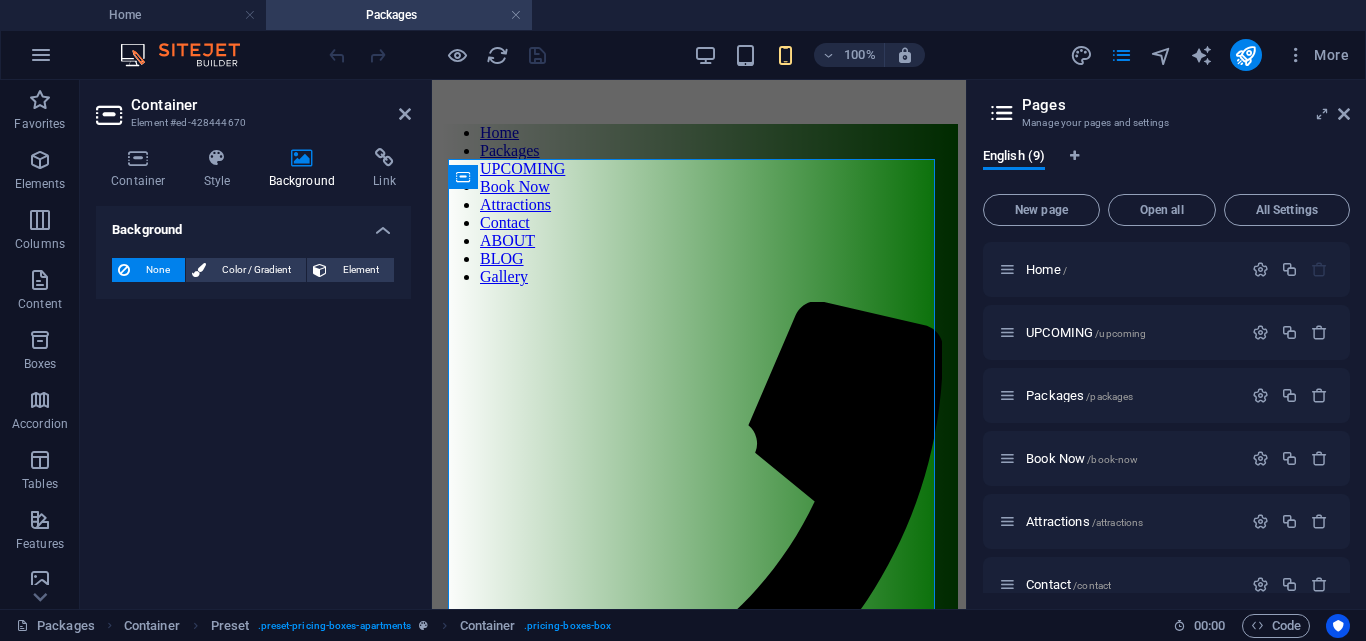 click on "Background" at bounding box center (253, 224) 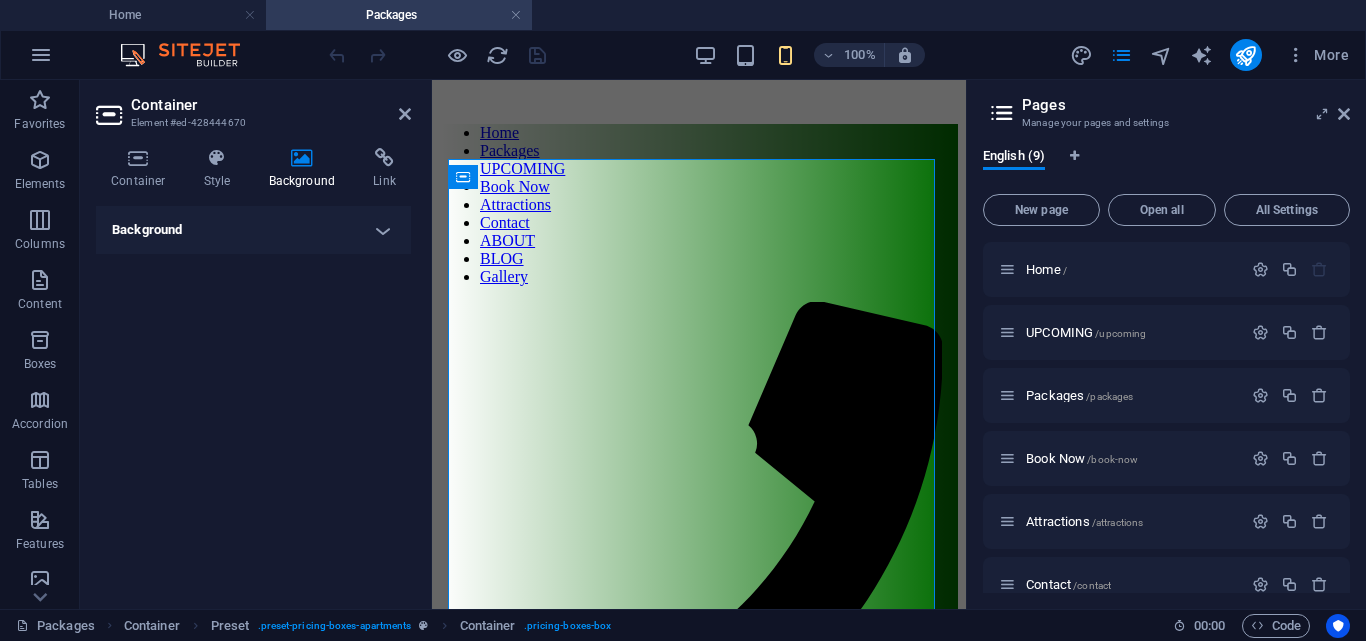 click on "Background" at bounding box center [253, 230] 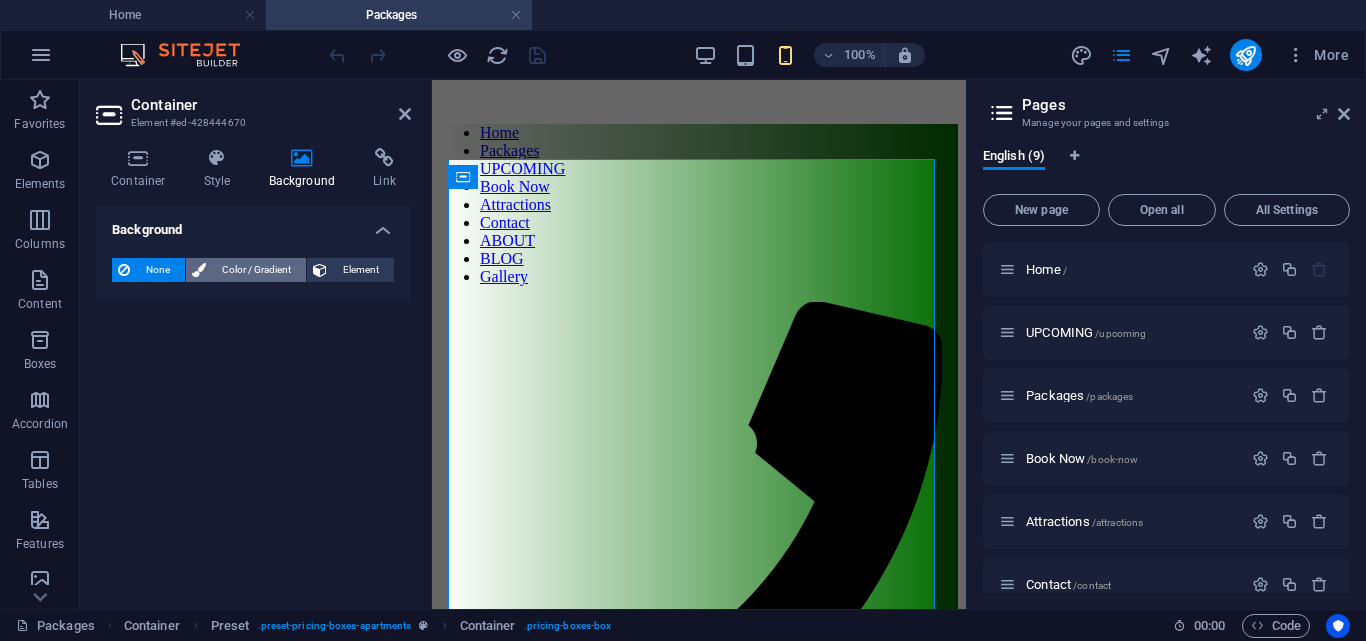 click on "Color / Gradient" at bounding box center [256, 270] 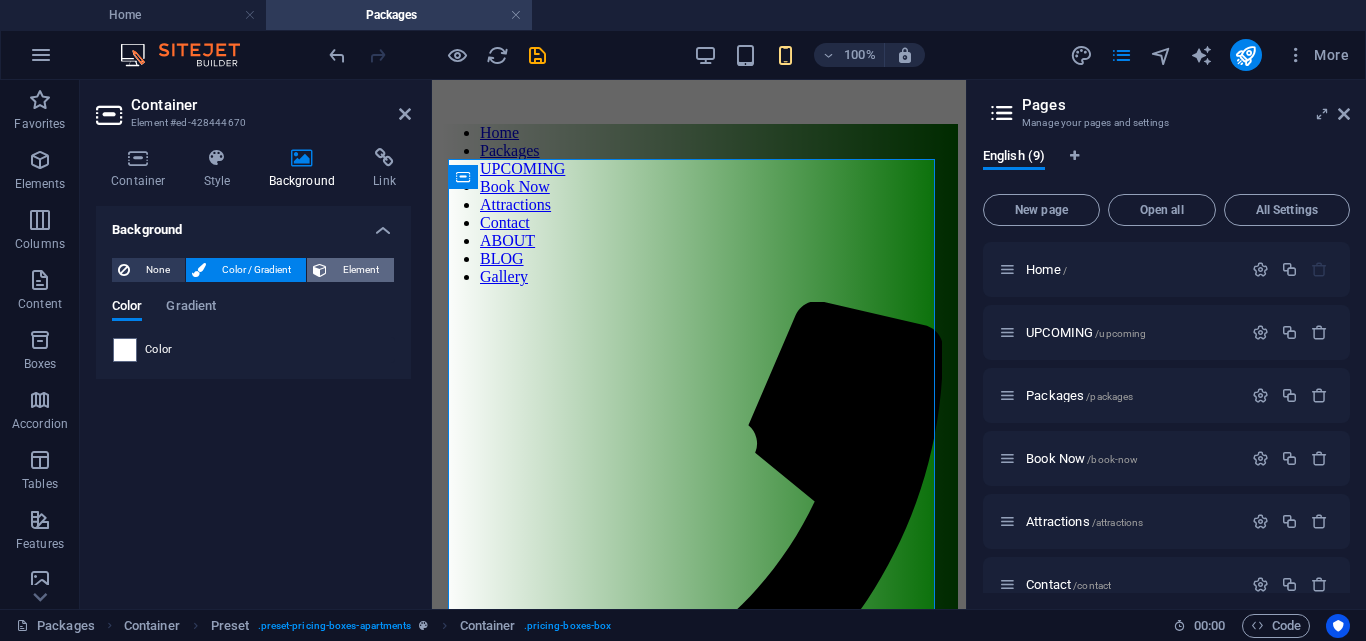 click on "Element" at bounding box center (360, 270) 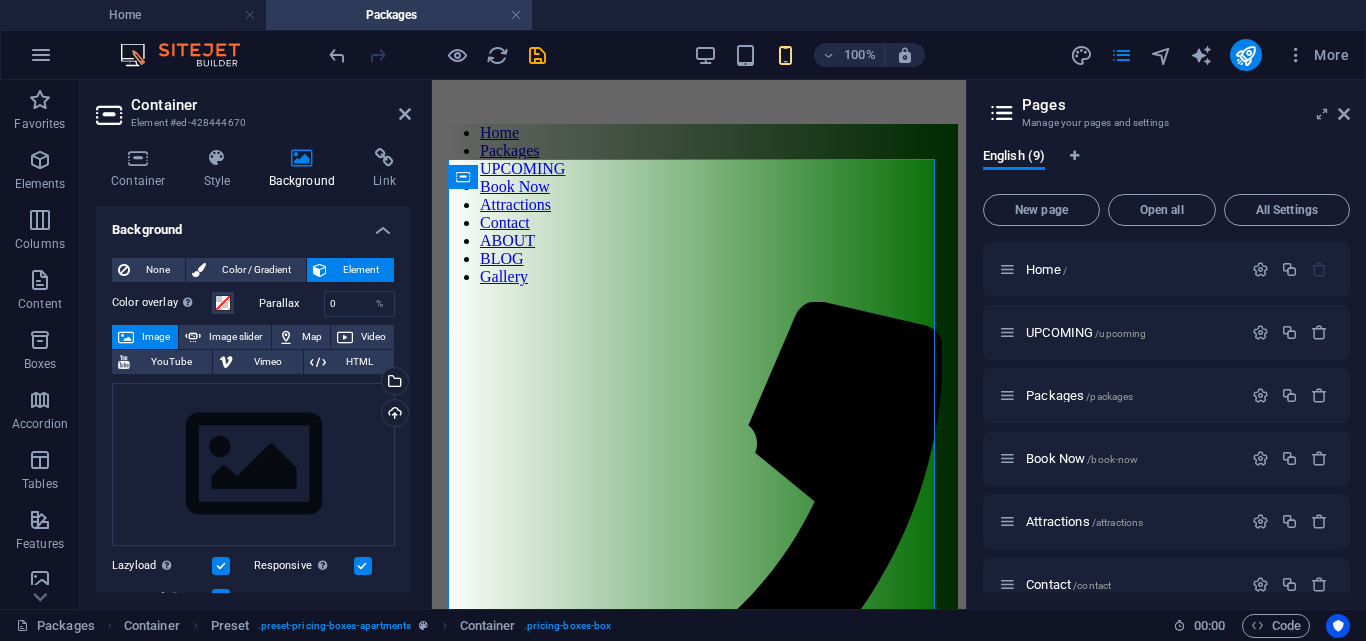 click on "Image" at bounding box center [156, 337] 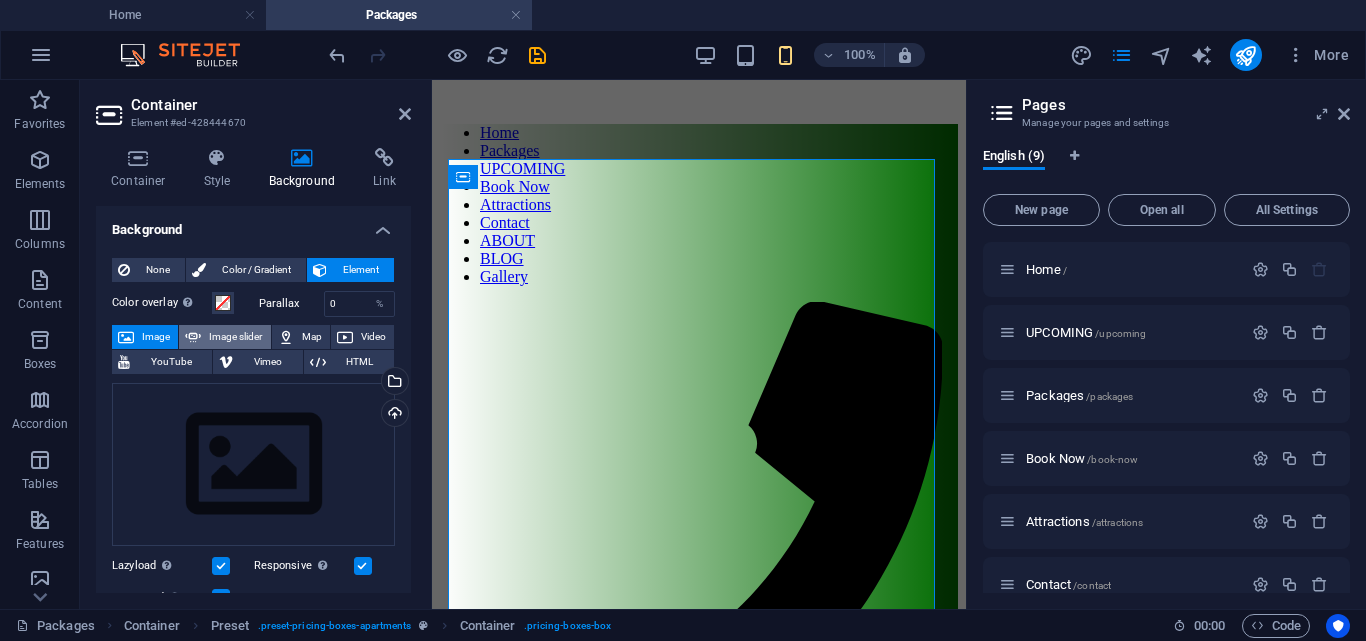 click on "Image slider" at bounding box center (235, 337) 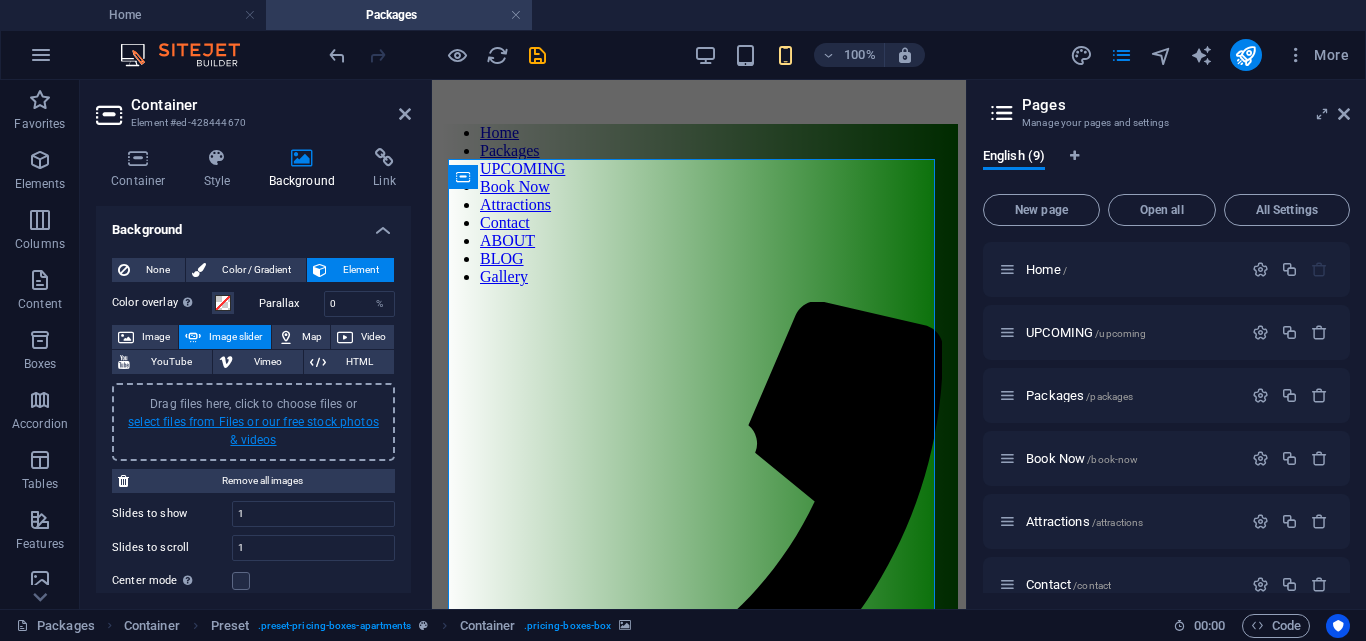 click on "select files from Files or our free stock photos & videos" at bounding box center [253, 431] 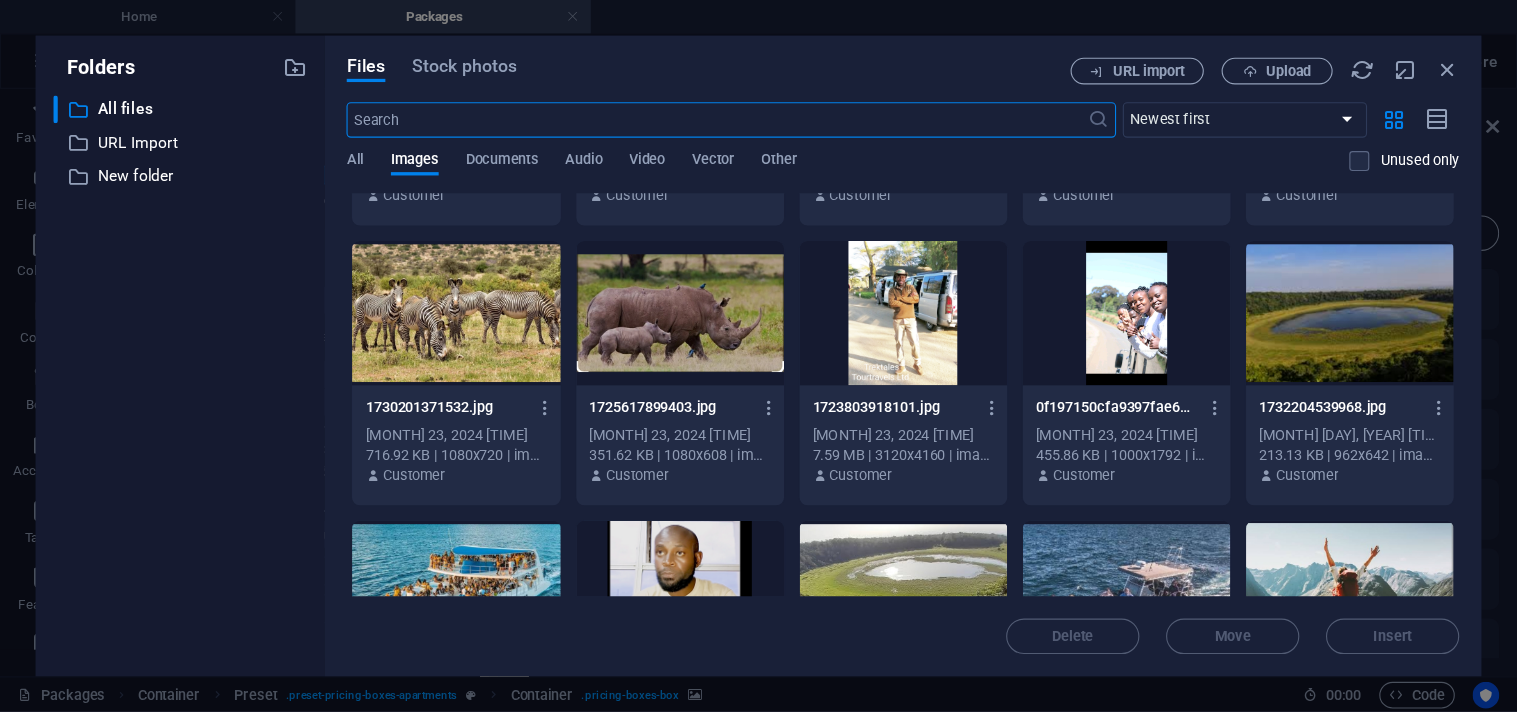 scroll, scrollTop: 1482, scrollLeft: 0, axis: vertical 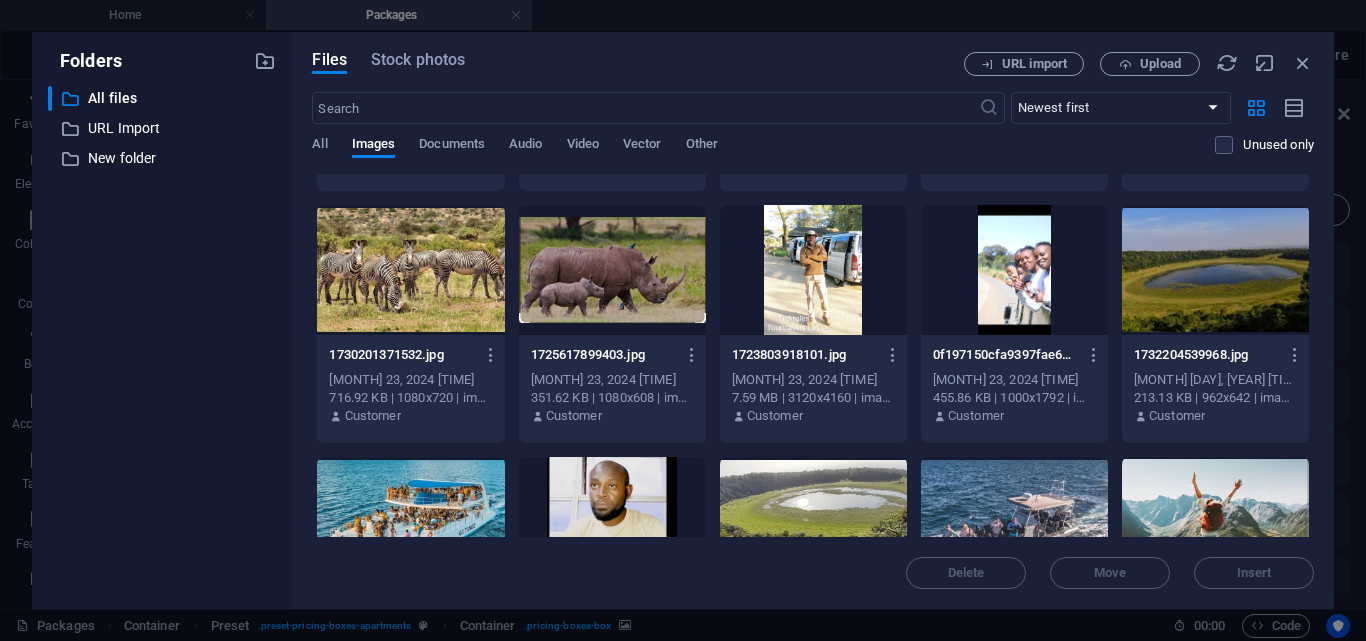 click at bounding box center [410, 270] 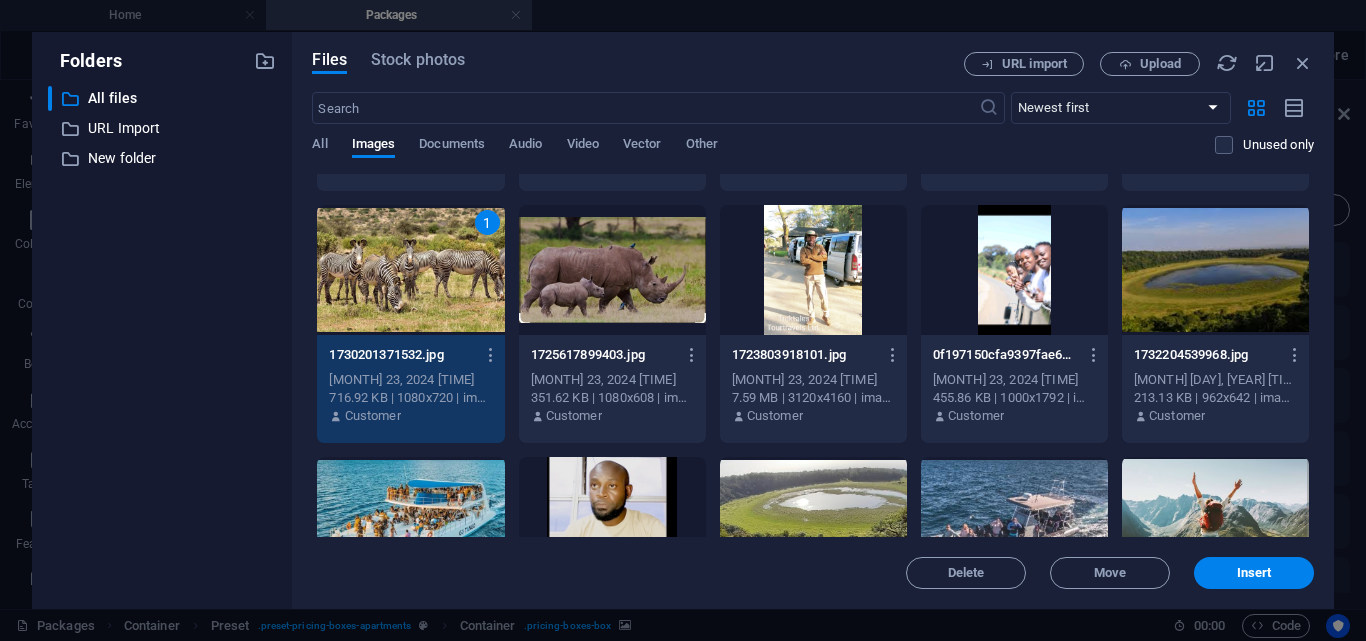 click at bounding box center [612, 270] 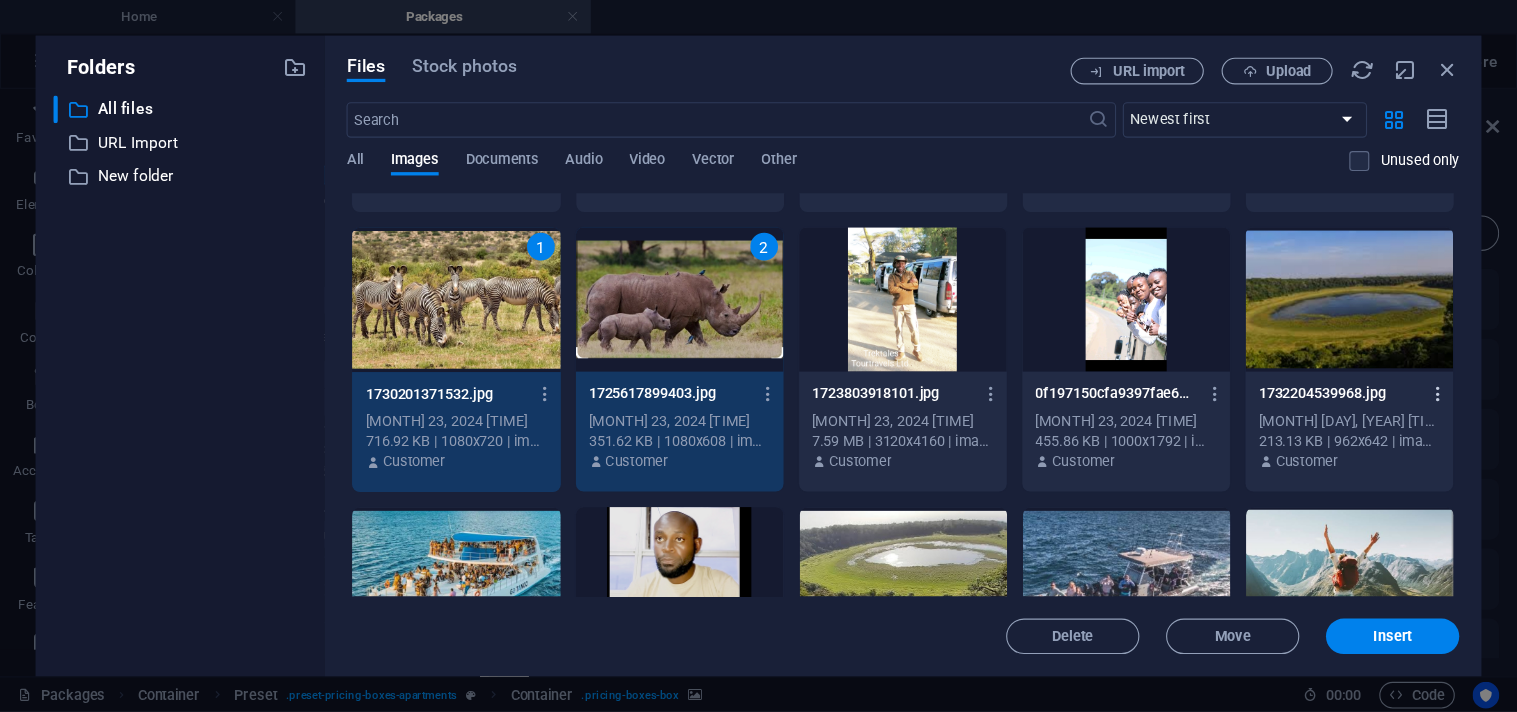 scroll, scrollTop: 1482, scrollLeft: 0, axis: vertical 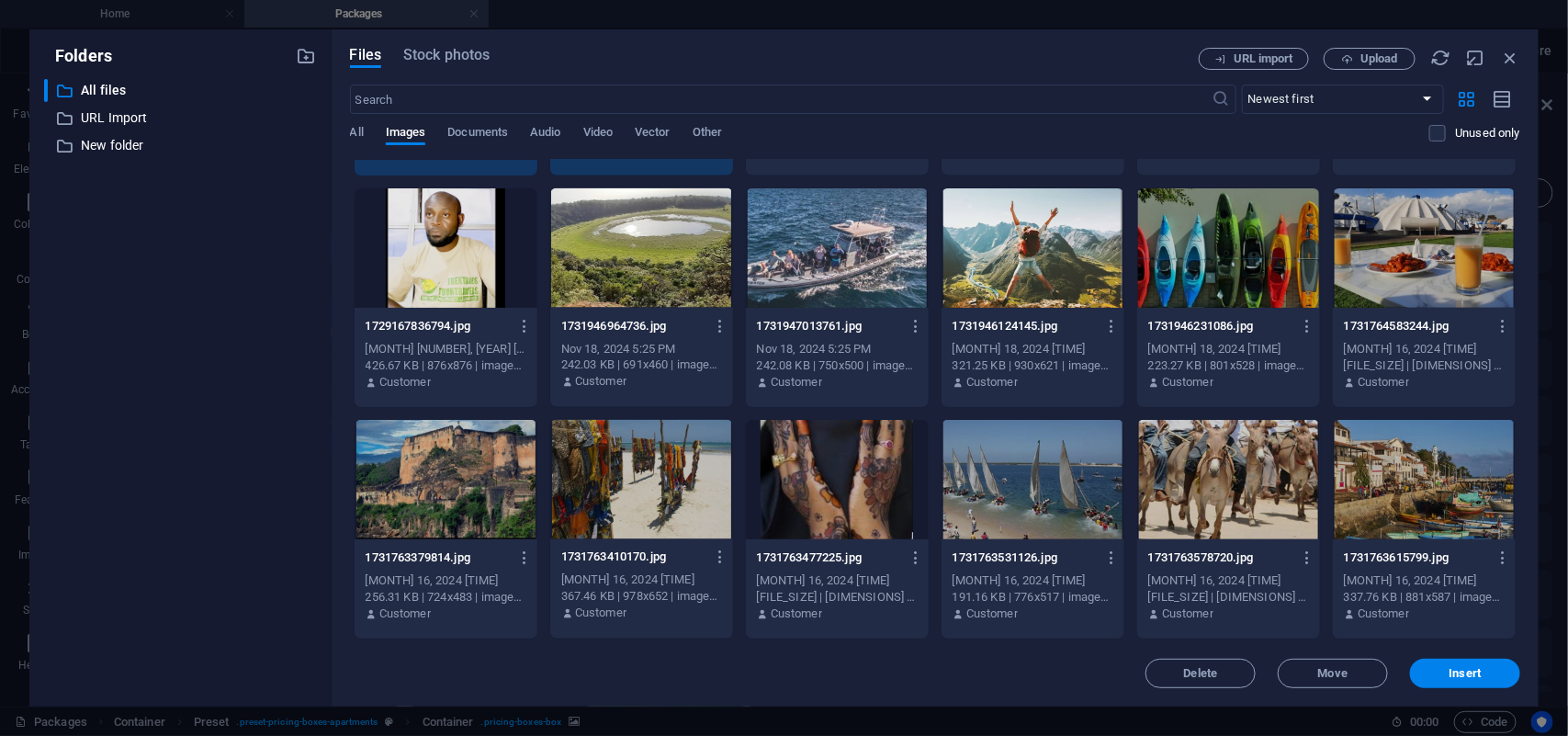 click at bounding box center [1424, 248] 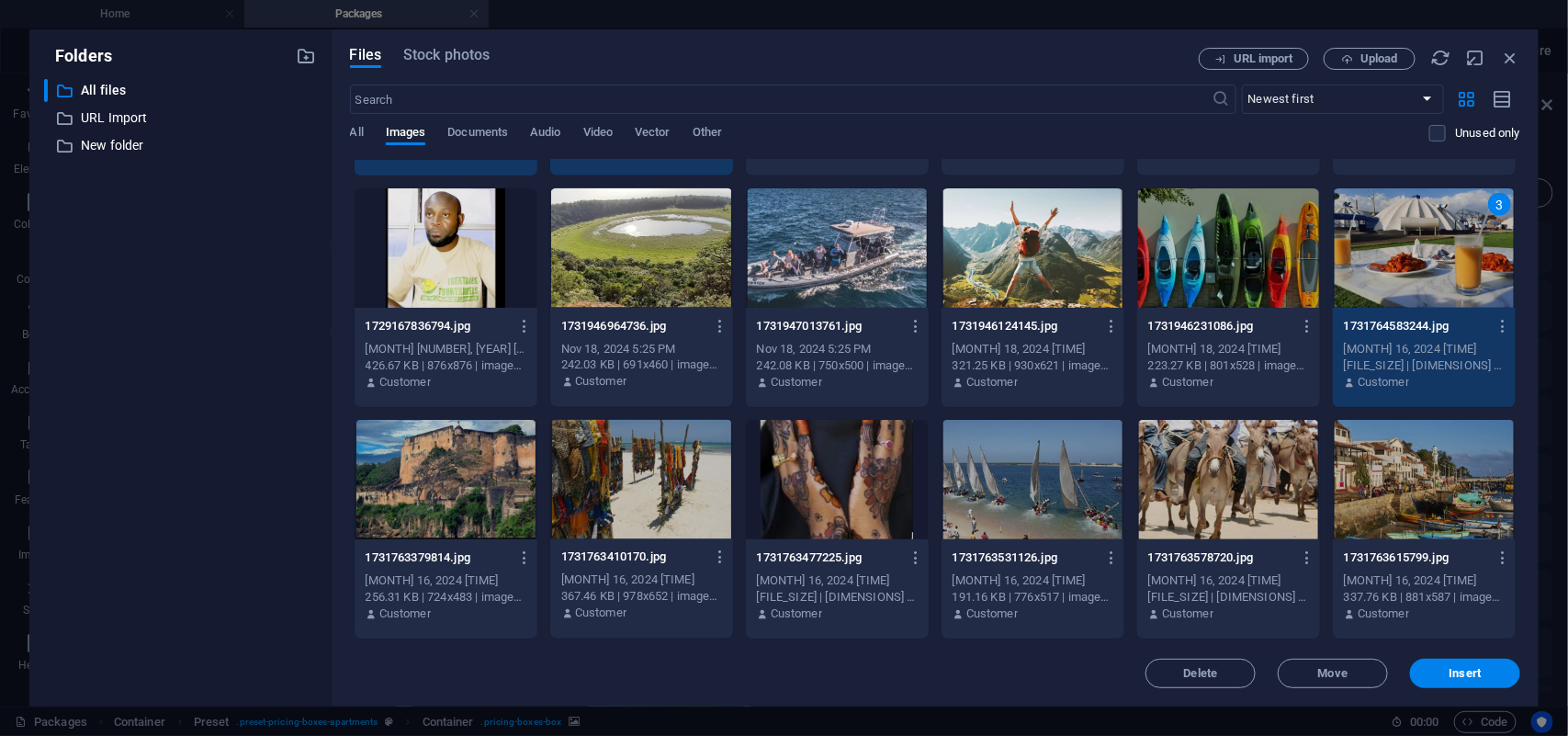 click at bounding box center [1228, 248] 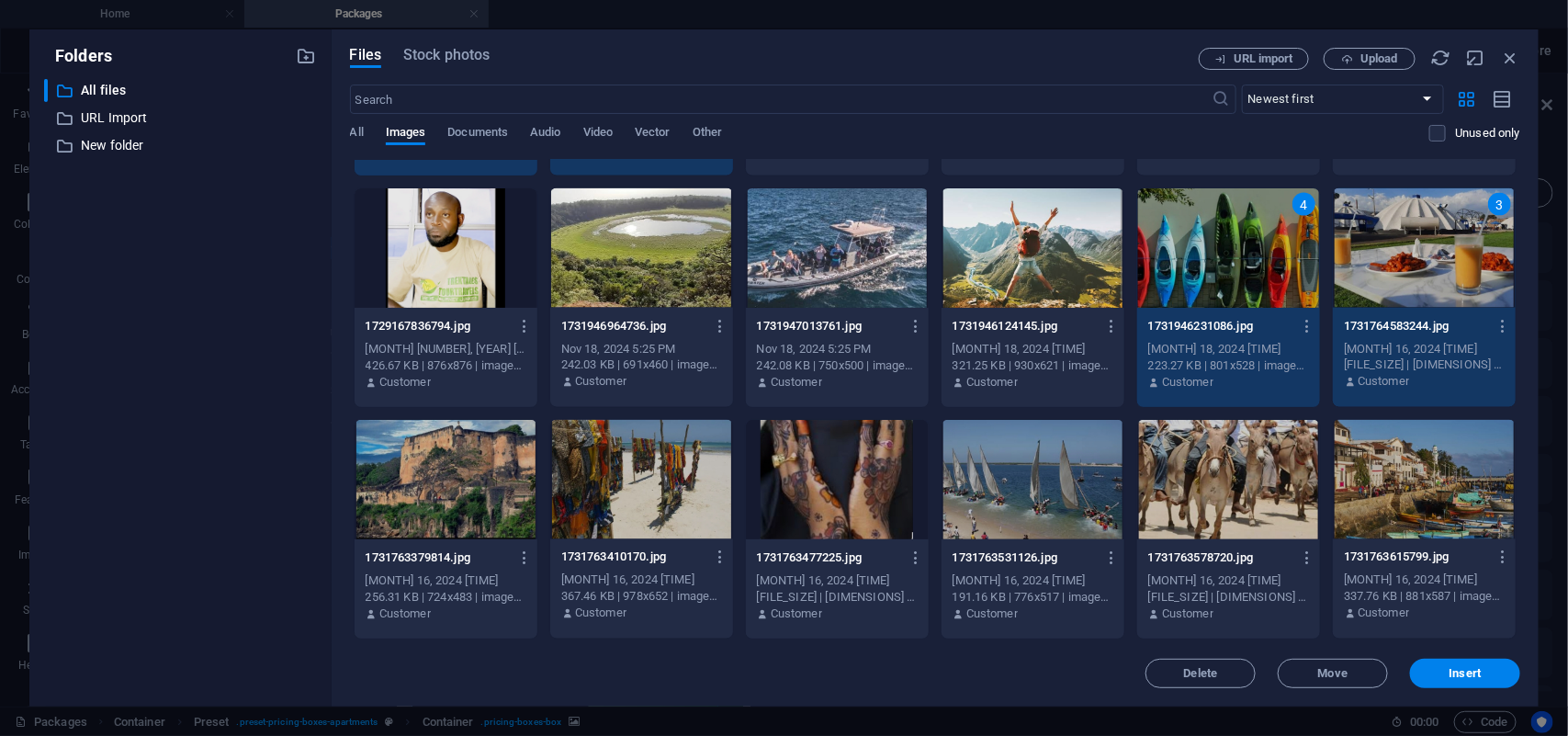 click at bounding box center [641, 480] 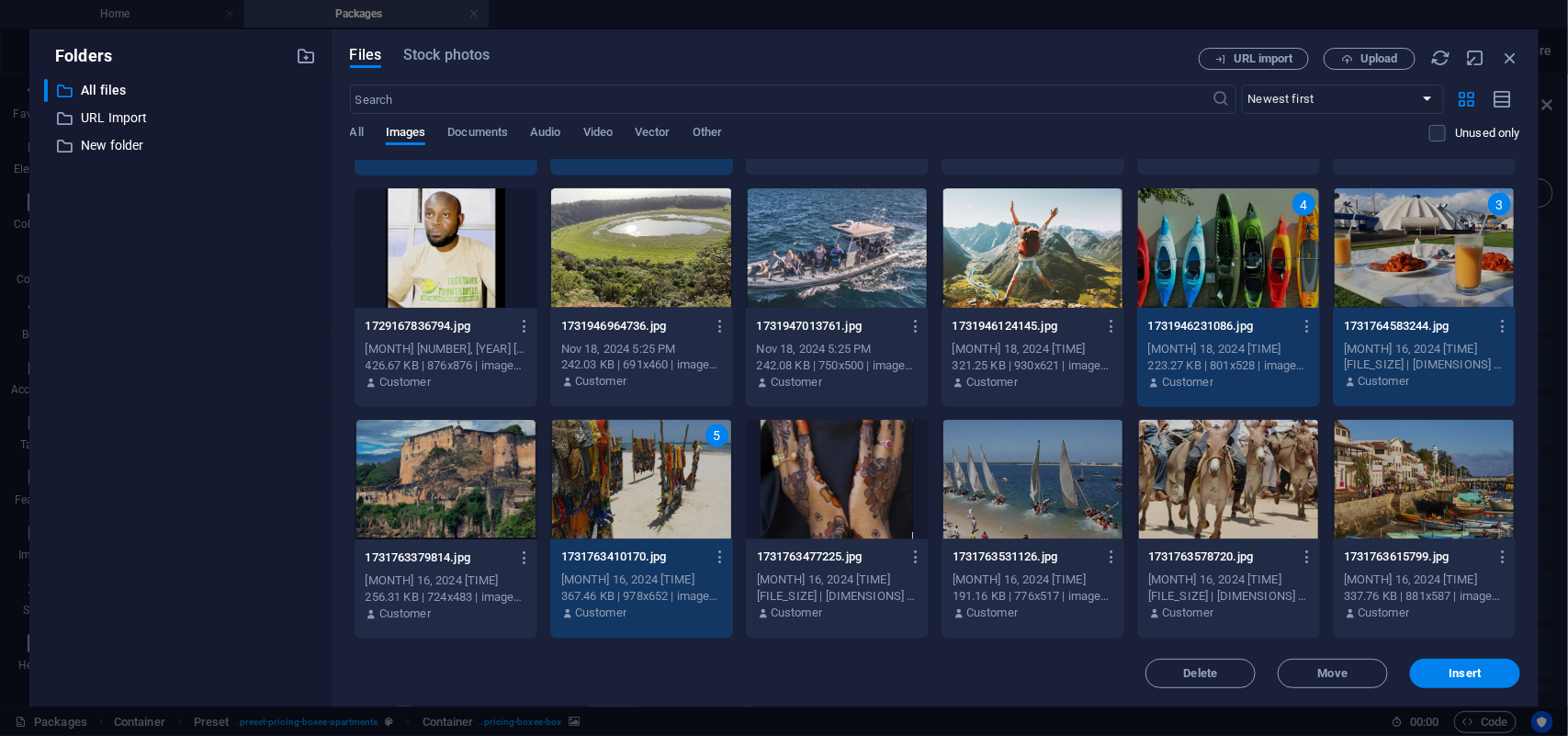 click at bounding box center [1032, 480] 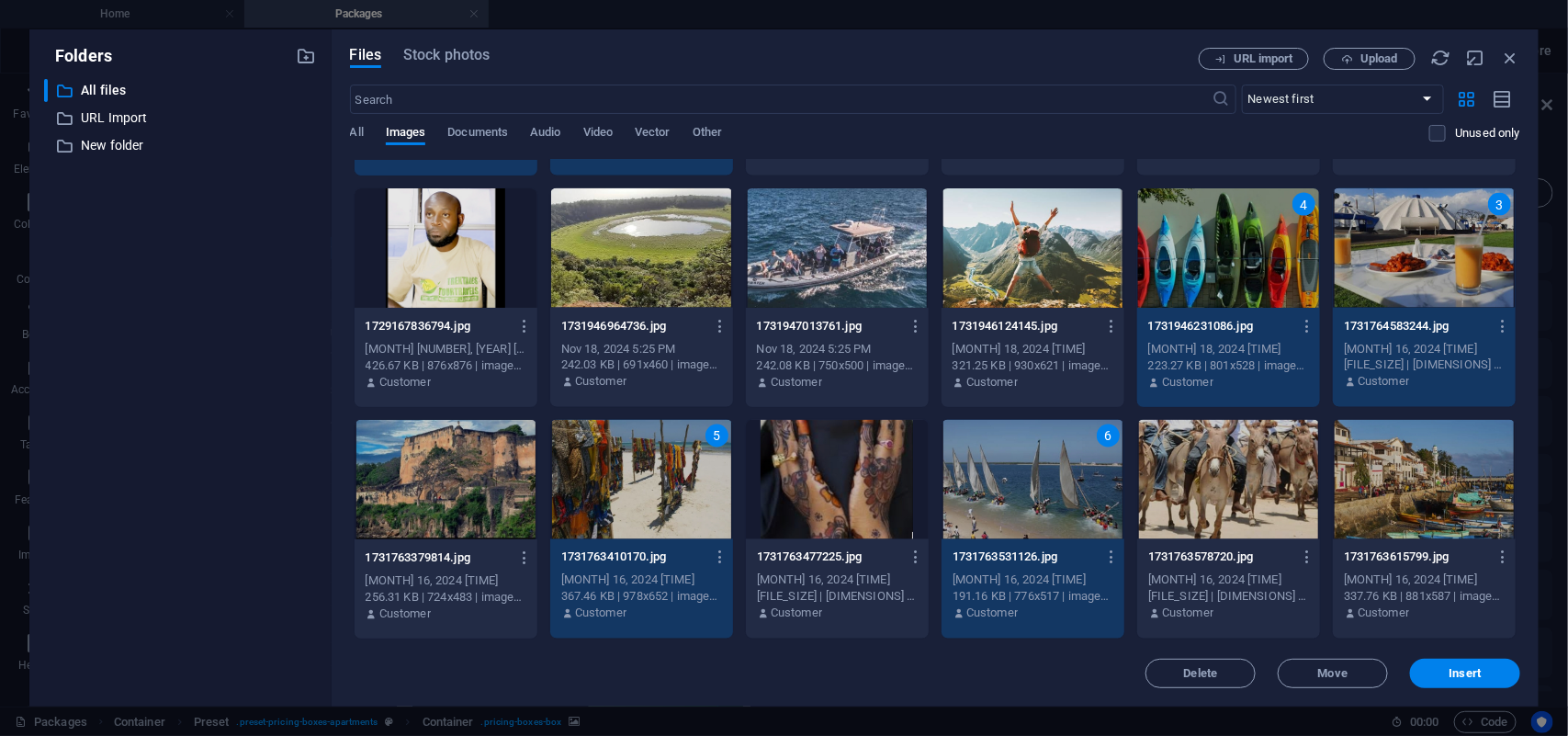 click at bounding box center (1228, 480) 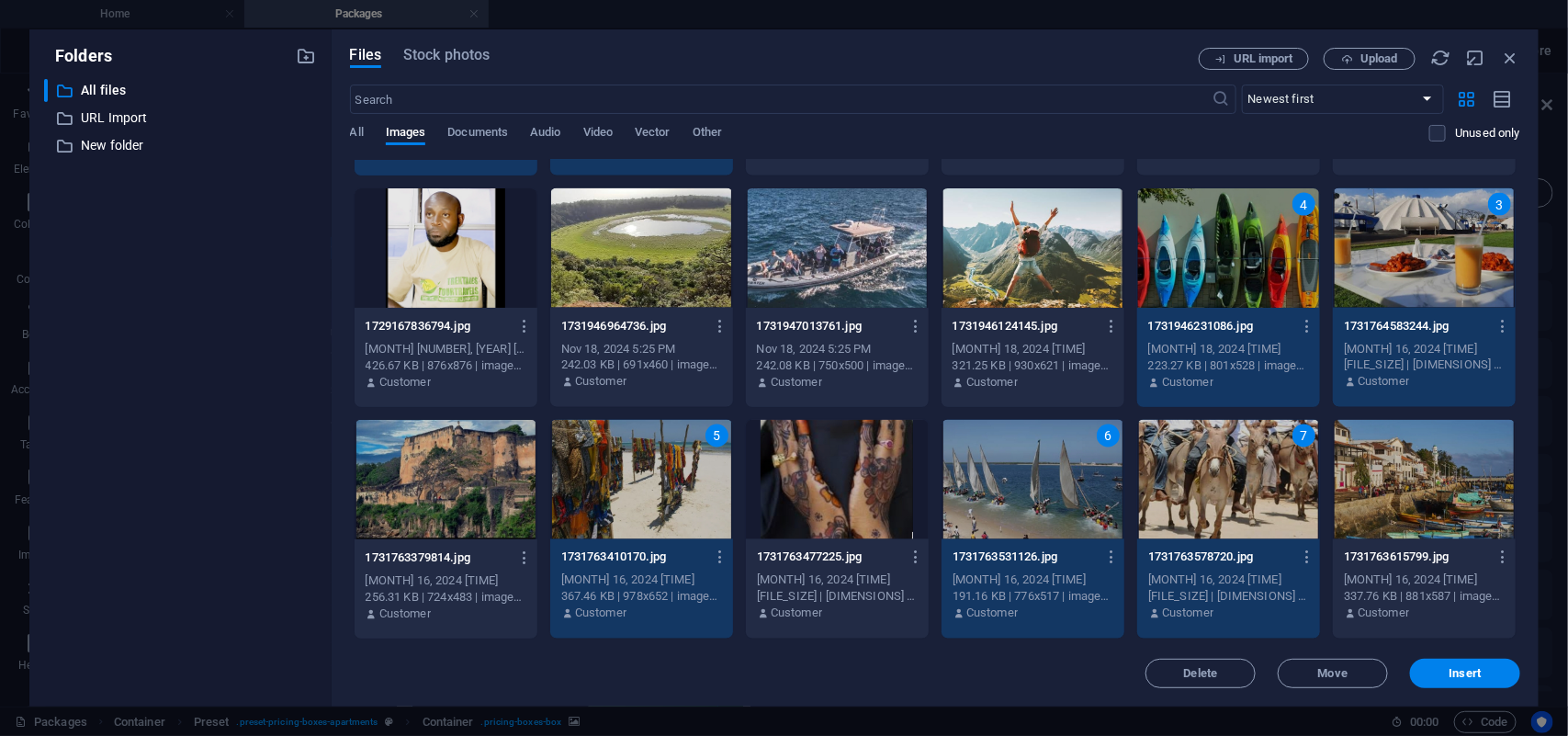 click at bounding box center [1424, 480] 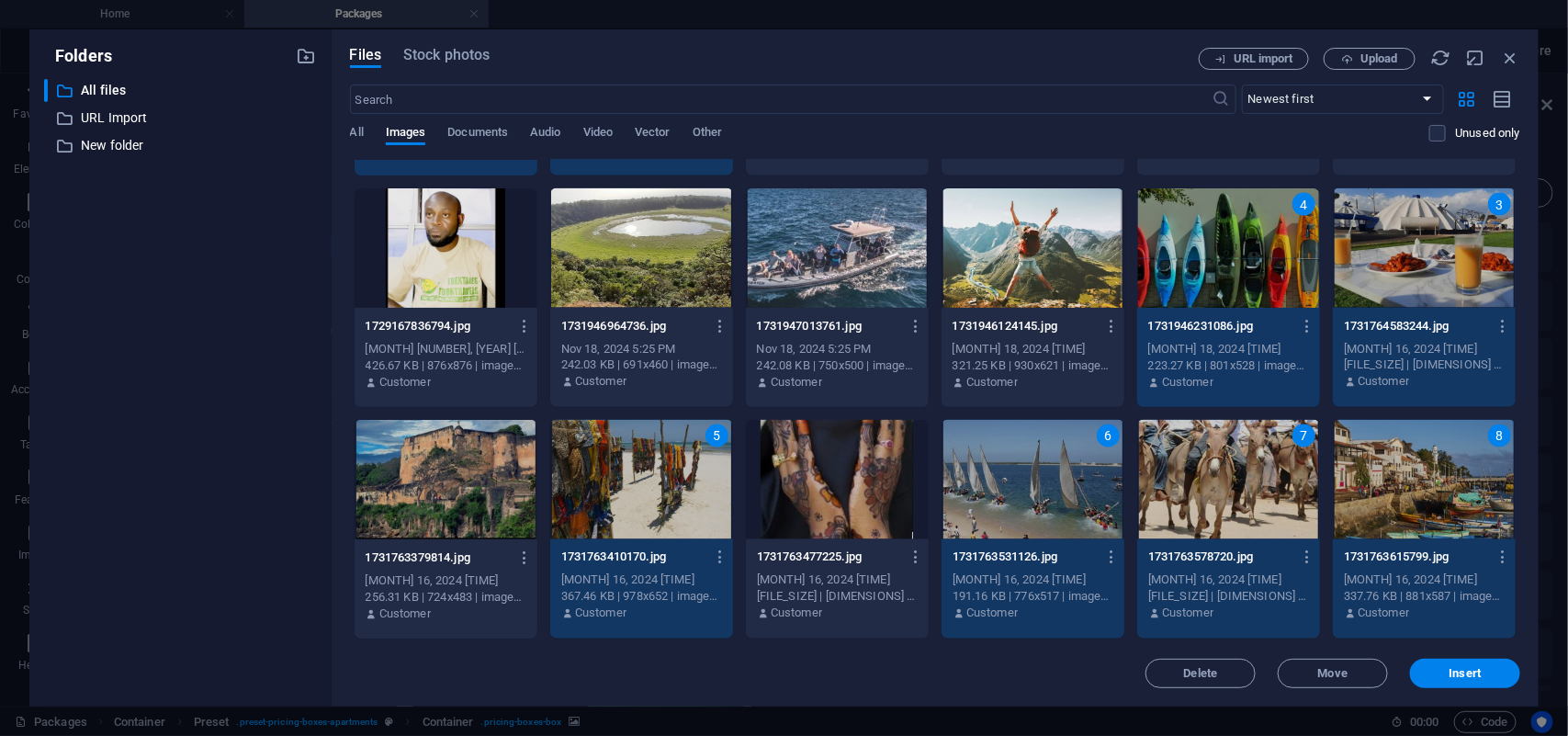 click at bounding box center (446, 480) 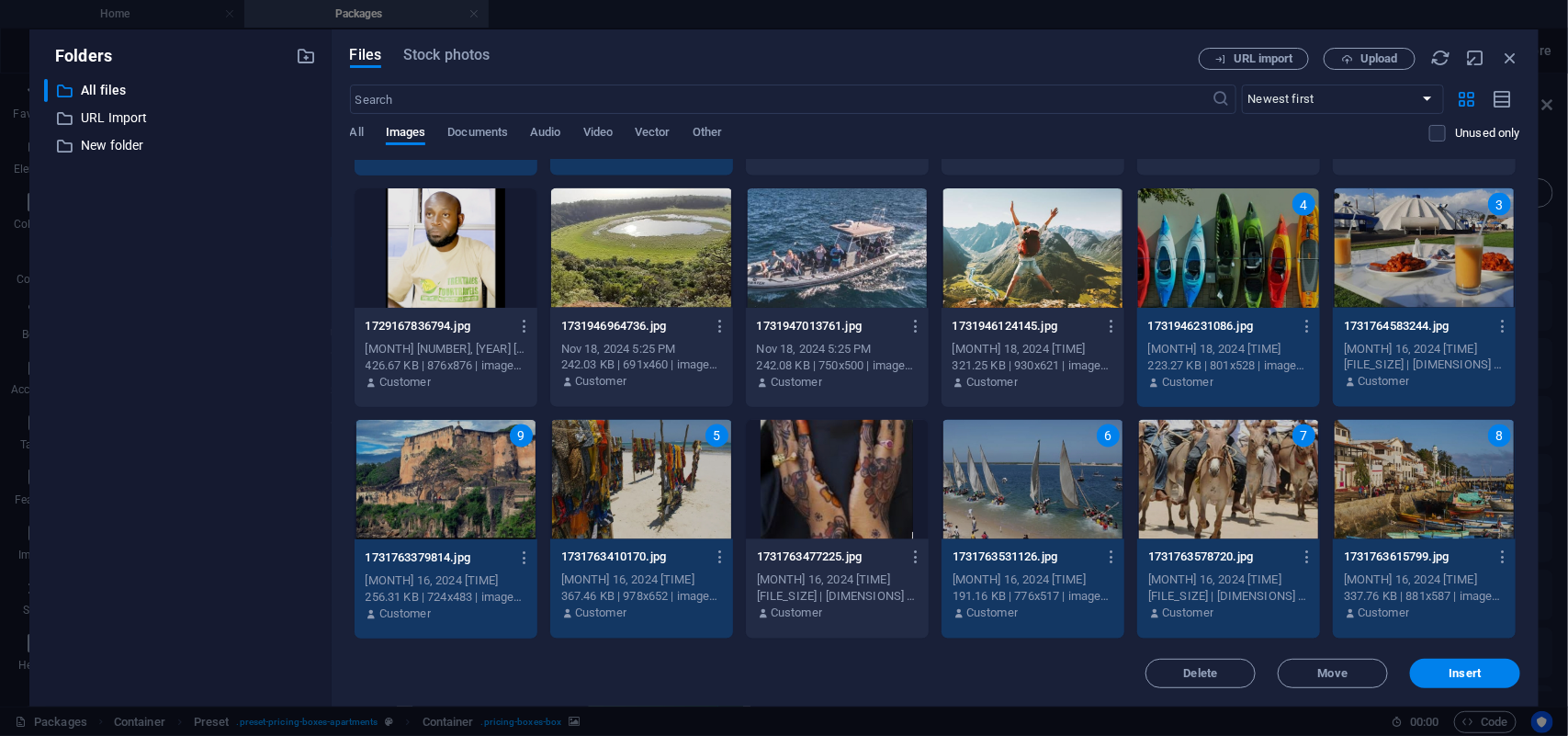 click at bounding box center [837, 480] 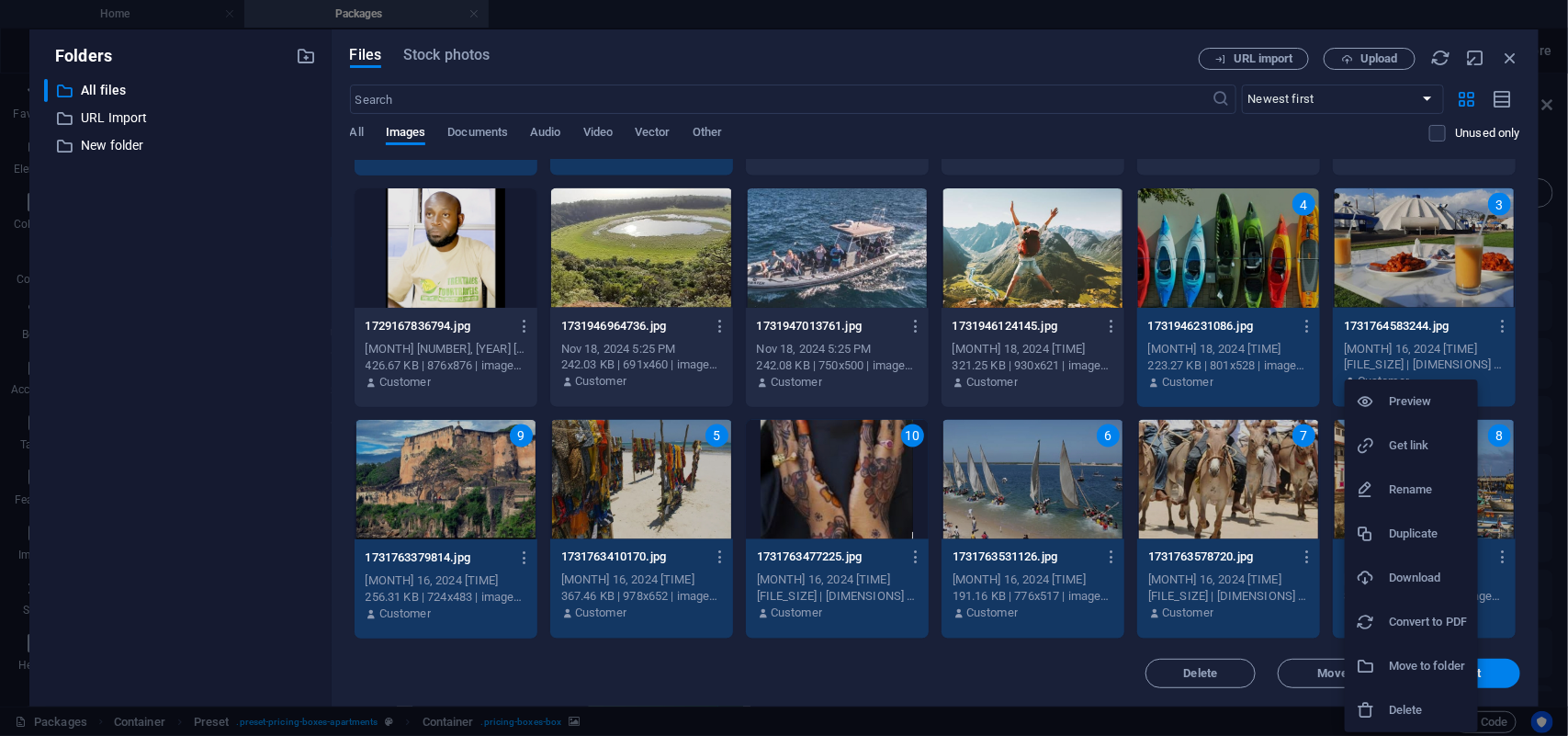 click on "Download" at bounding box center [1427, 578] 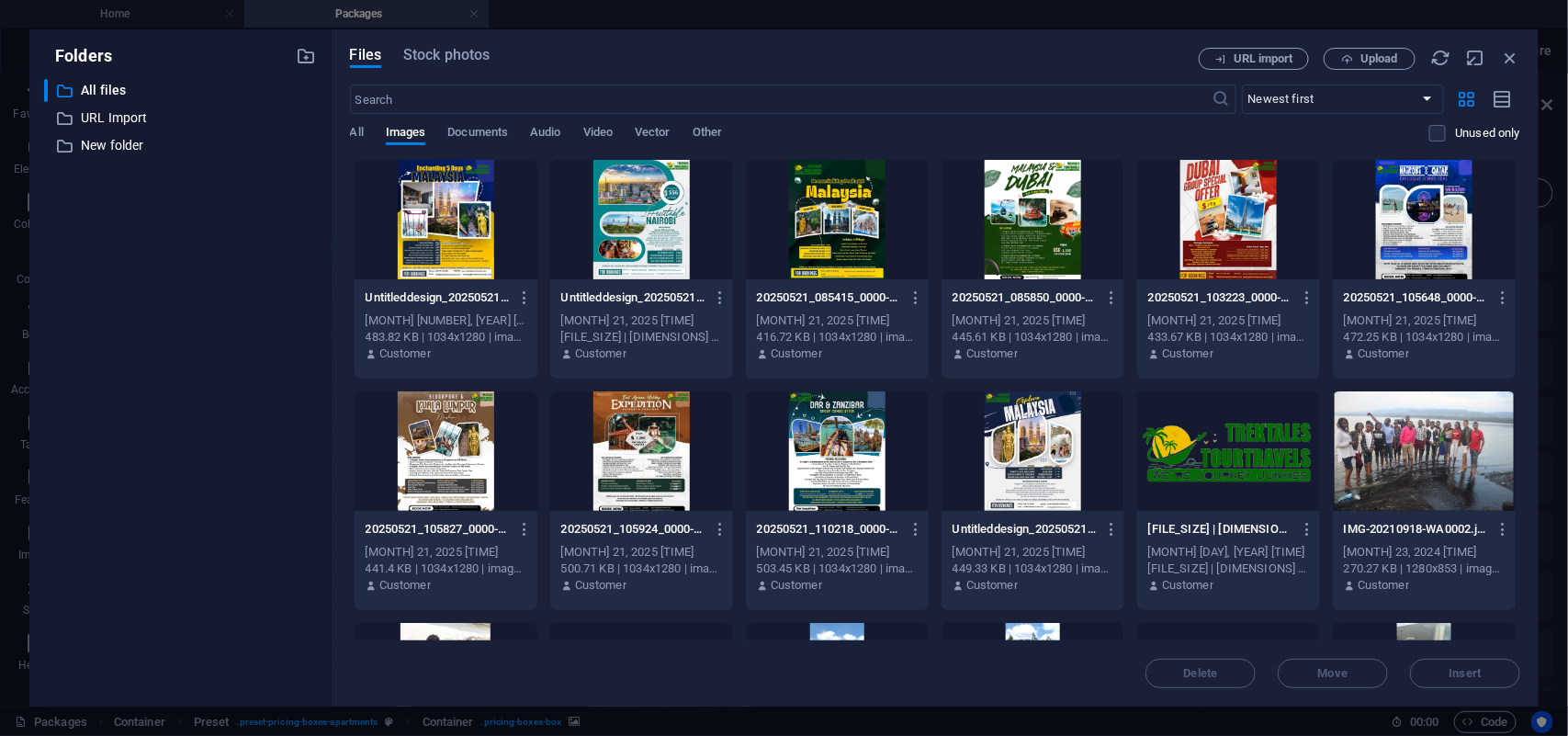 scroll, scrollTop: 0, scrollLeft: 0, axis: both 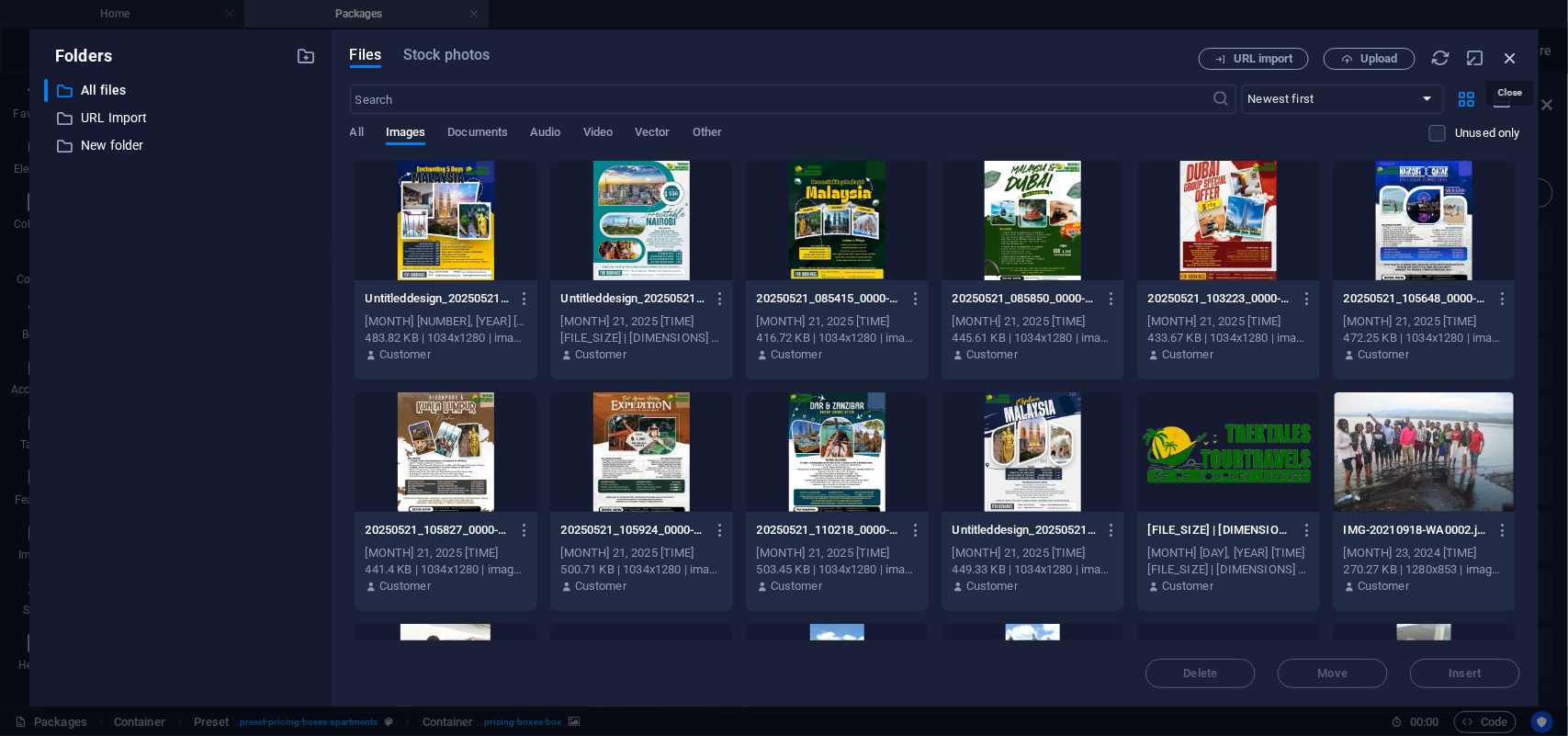 click at bounding box center [1510, 58] 